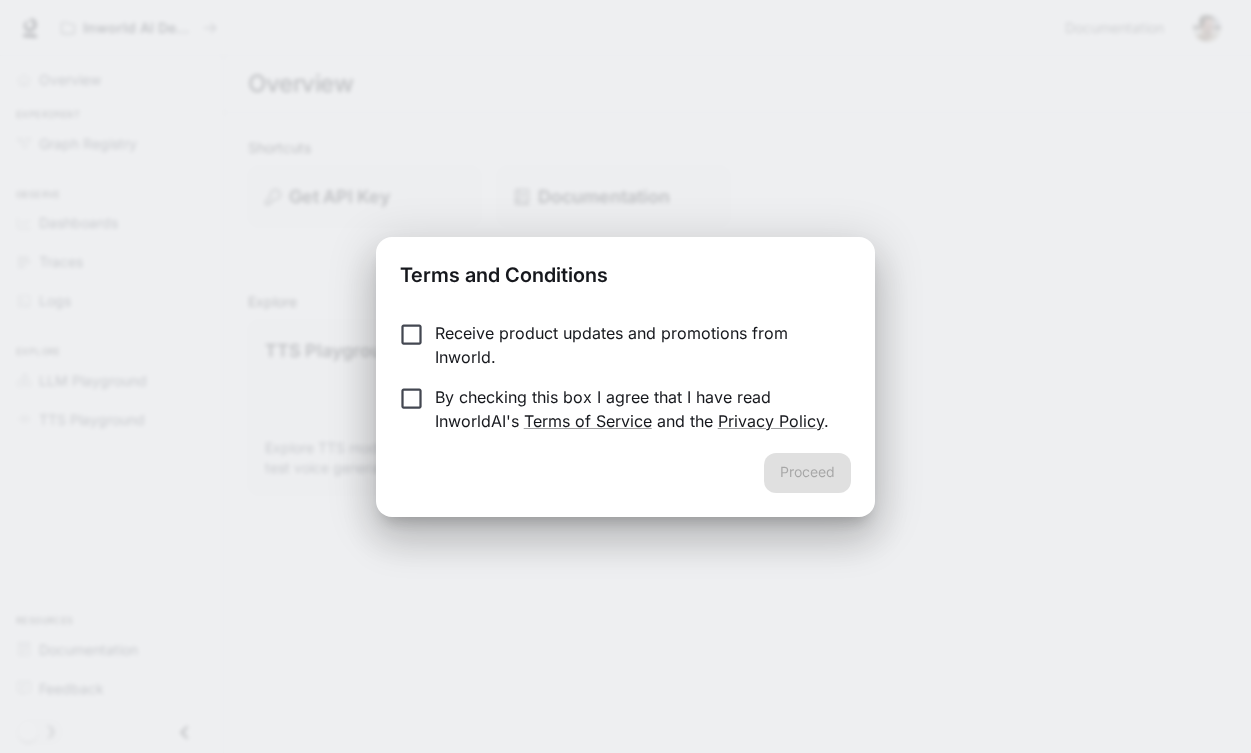 scroll, scrollTop: 0, scrollLeft: 0, axis: both 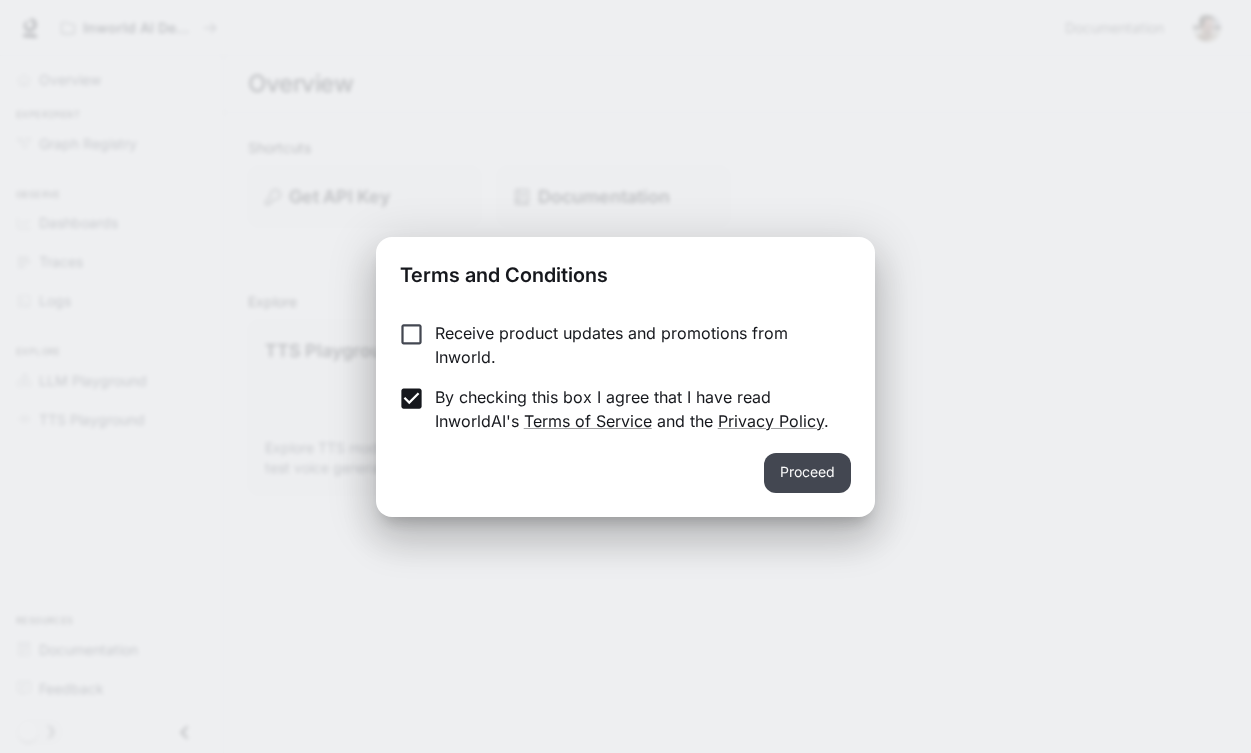 click on "Proceed" at bounding box center [807, 473] 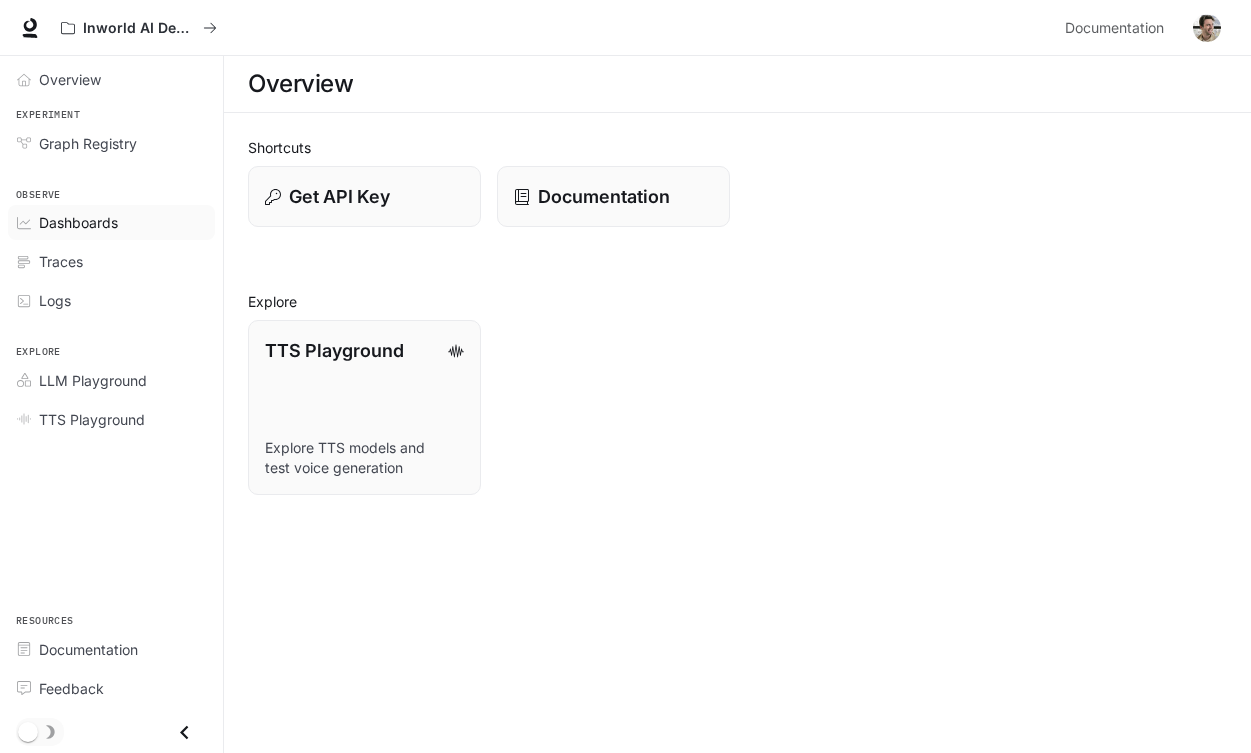 click on "Dashboards" at bounding box center (78, 222) 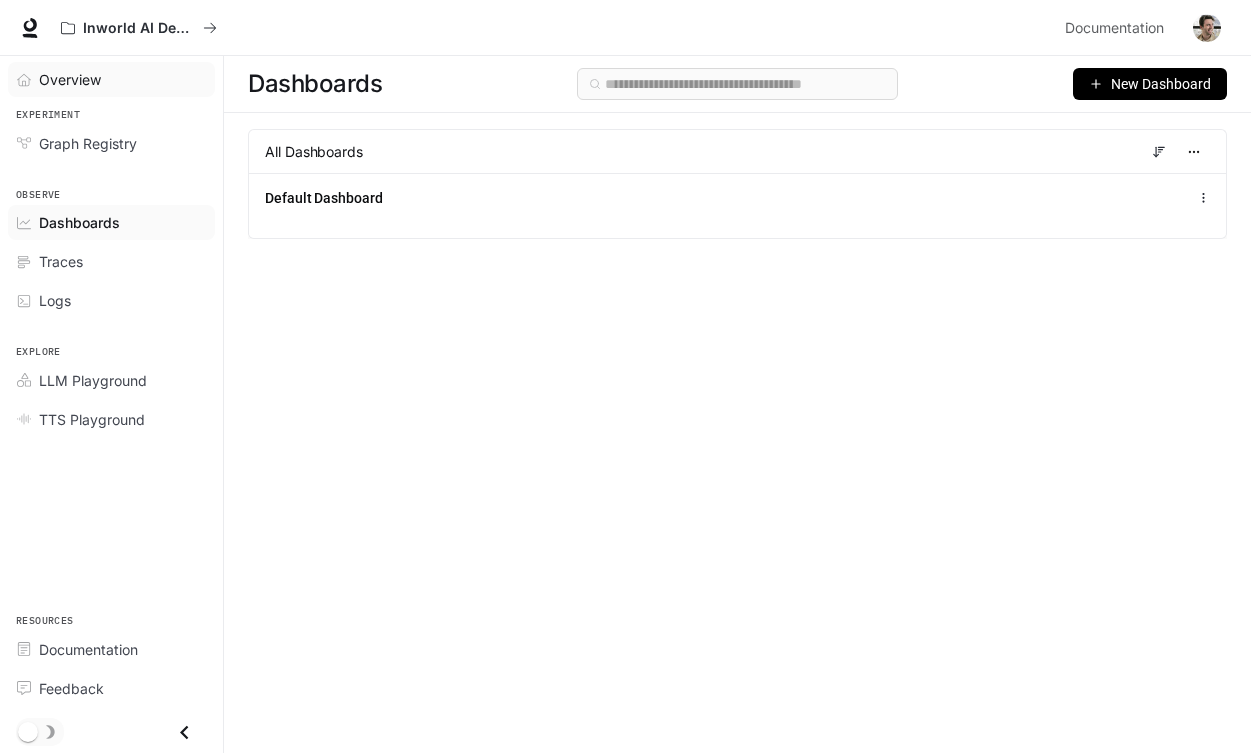 click on "Overview" at bounding box center [111, 79] 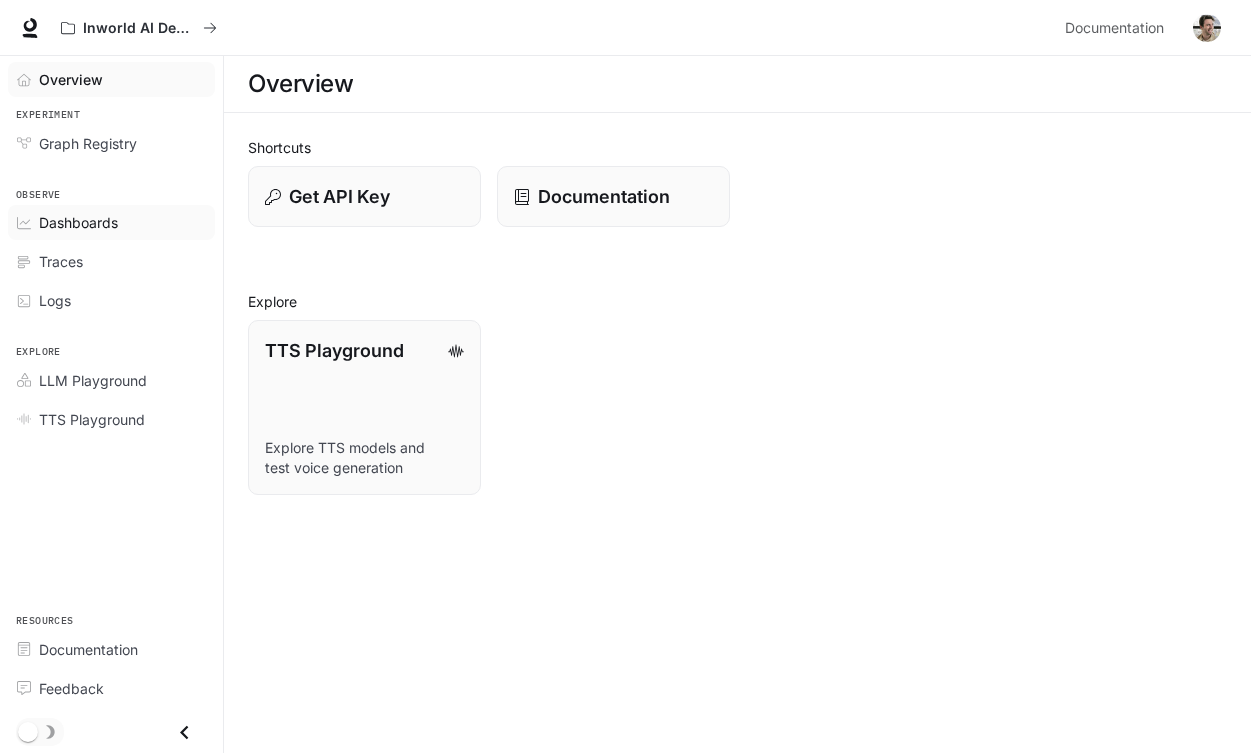 click on "Dashboards" at bounding box center (78, 222) 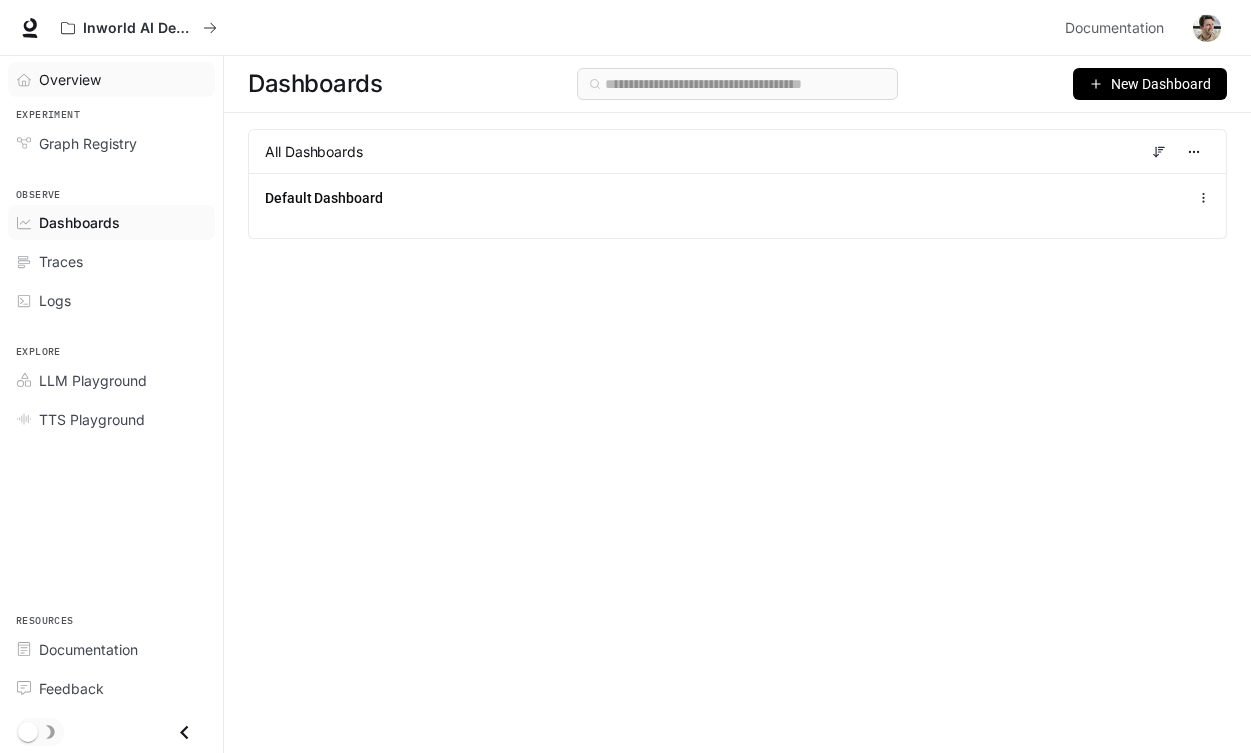 click on "Overview" at bounding box center [122, 79] 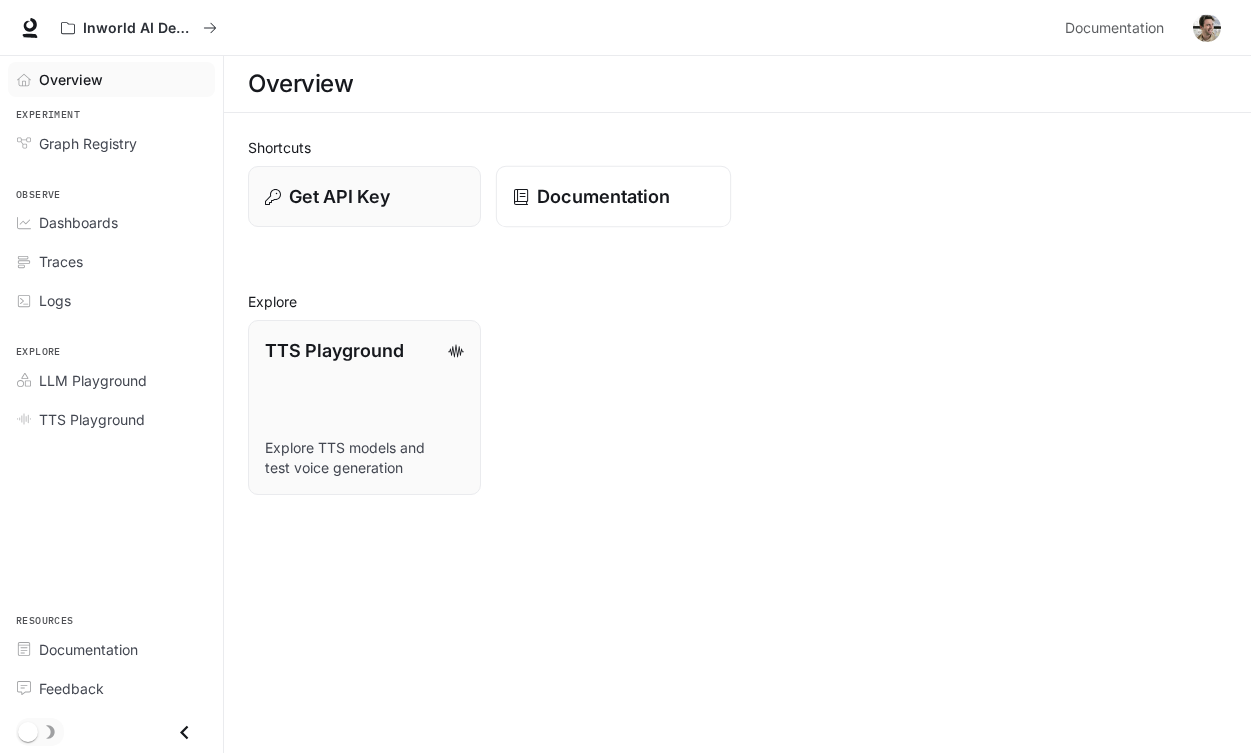 click on "Documentation" at bounding box center [603, 196] 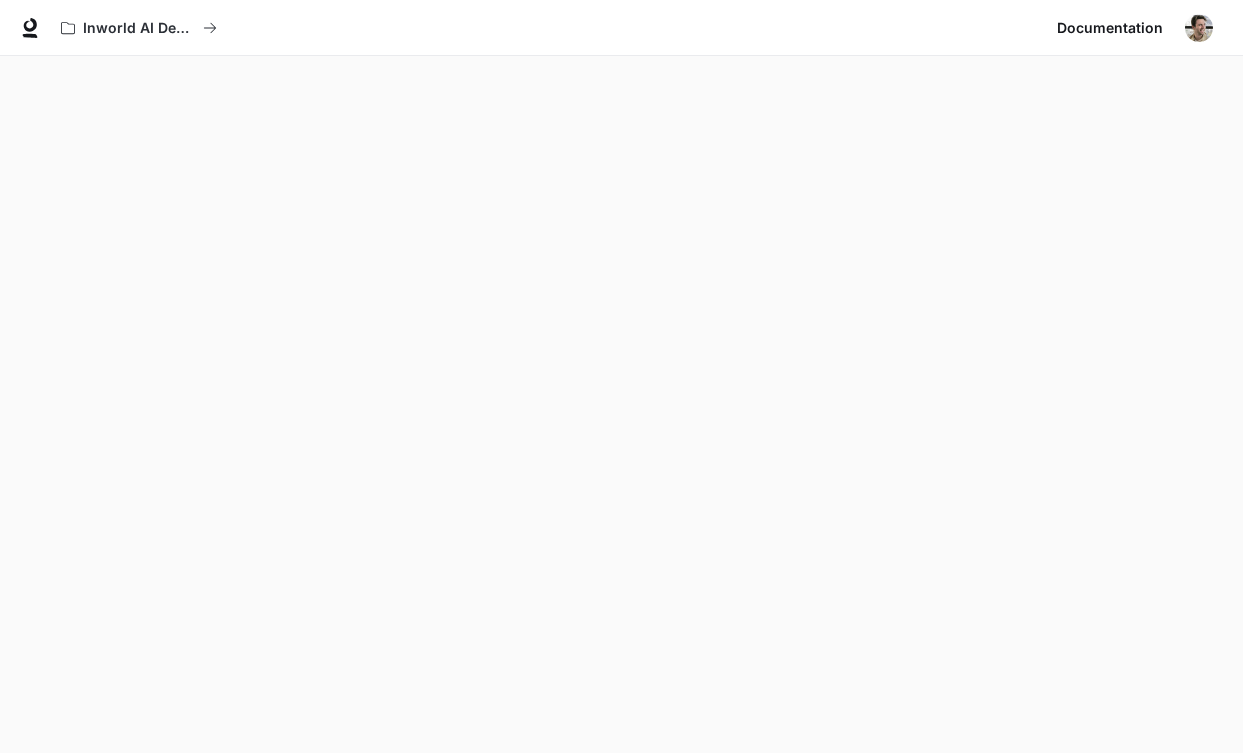 scroll, scrollTop: 56, scrollLeft: 0, axis: vertical 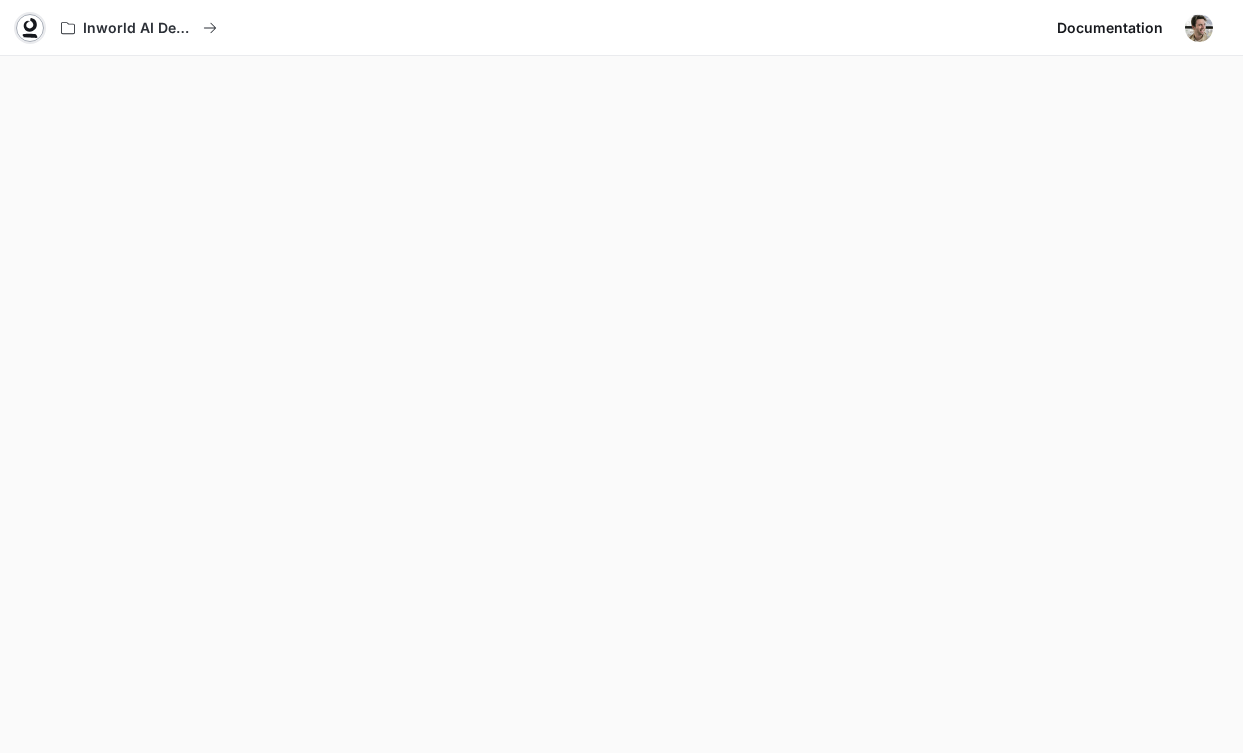 click 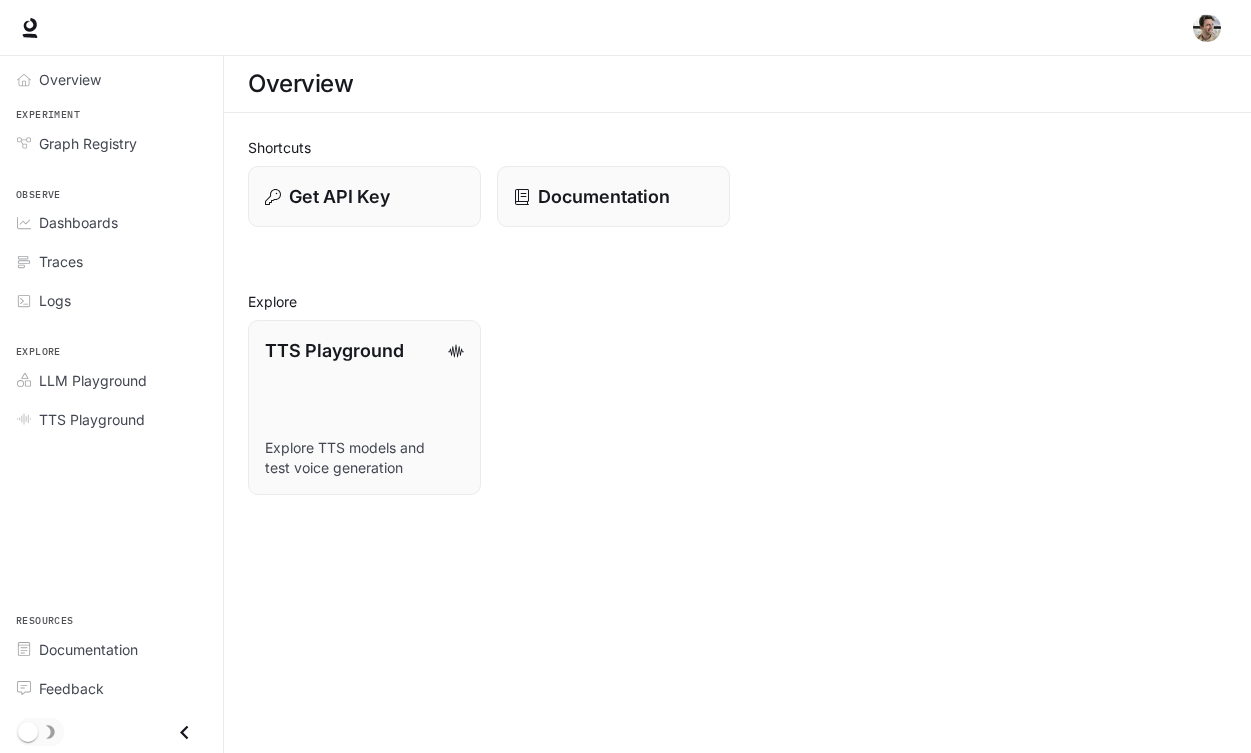 scroll, scrollTop: 0, scrollLeft: 0, axis: both 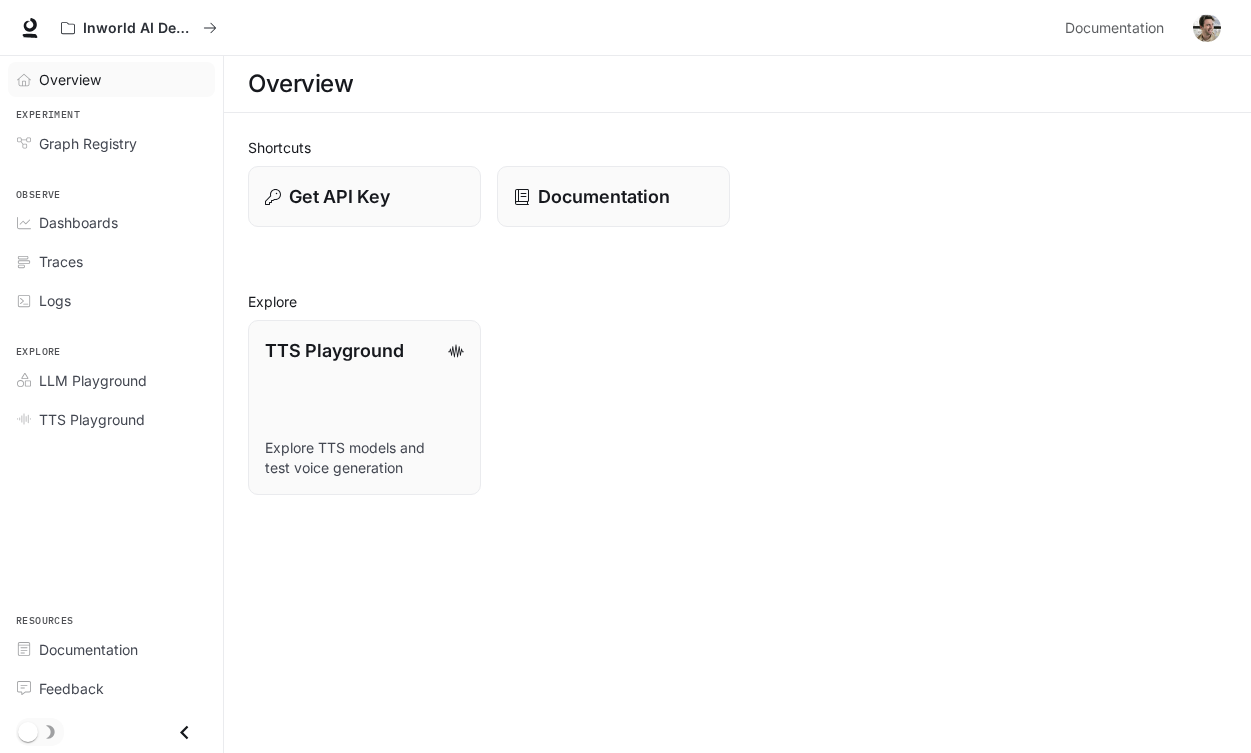 click on "Overview" at bounding box center [70, 79] 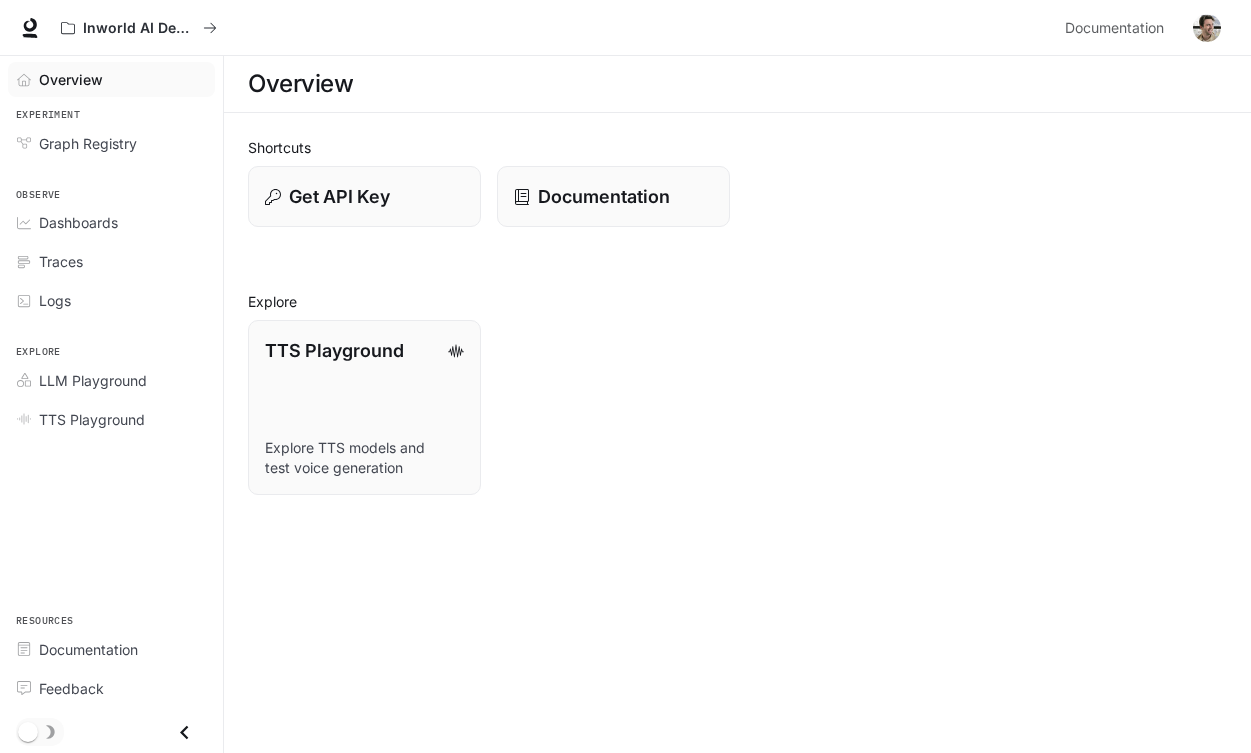 click on "Overview" at bounding box center [122, 79] 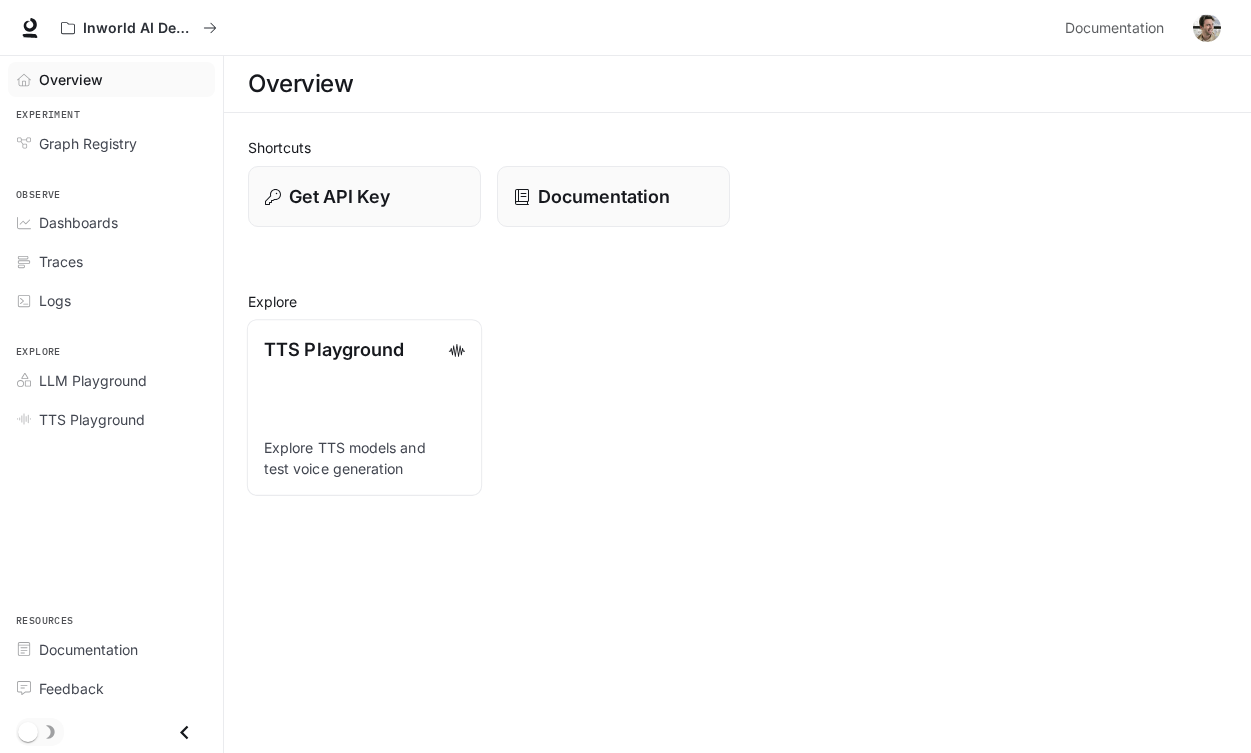 click on "TTS Playground" at bounding box center [334, 349] 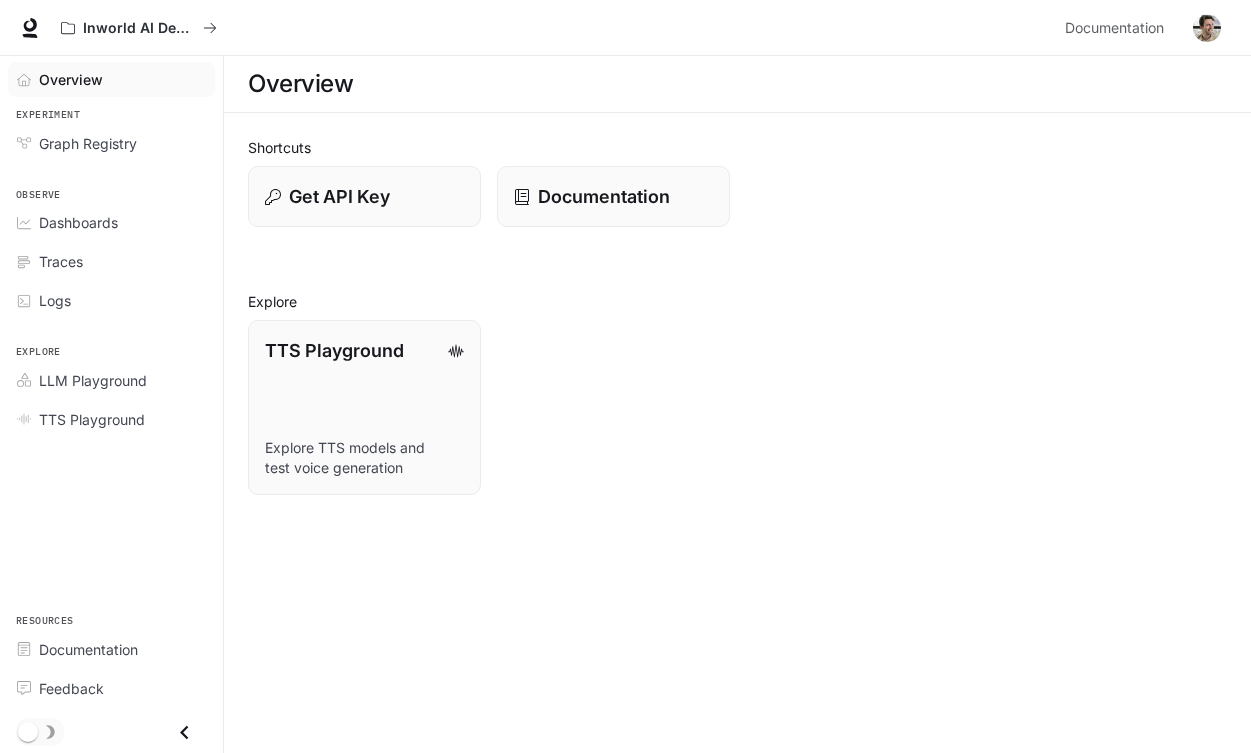 scroll, scrollTop: 0, scrollLeft: 0, axis: both 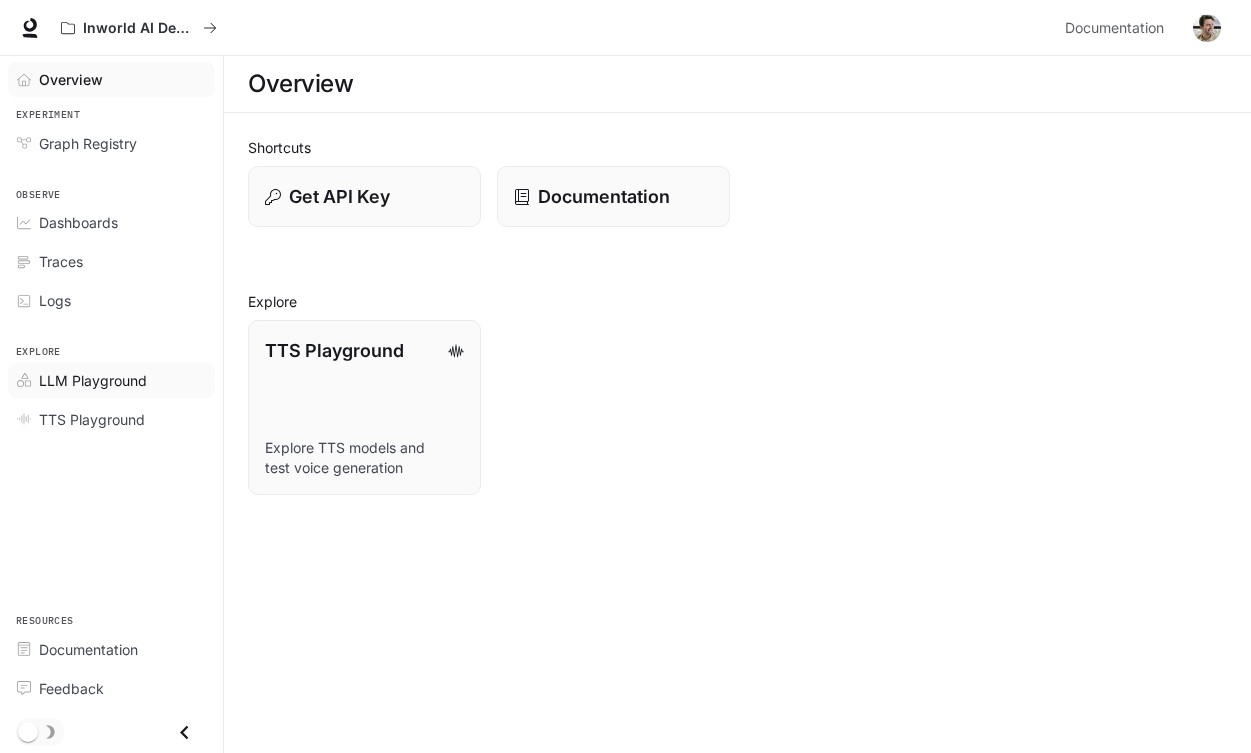 click on "LLM Playground" at bounding box center (93, 380) 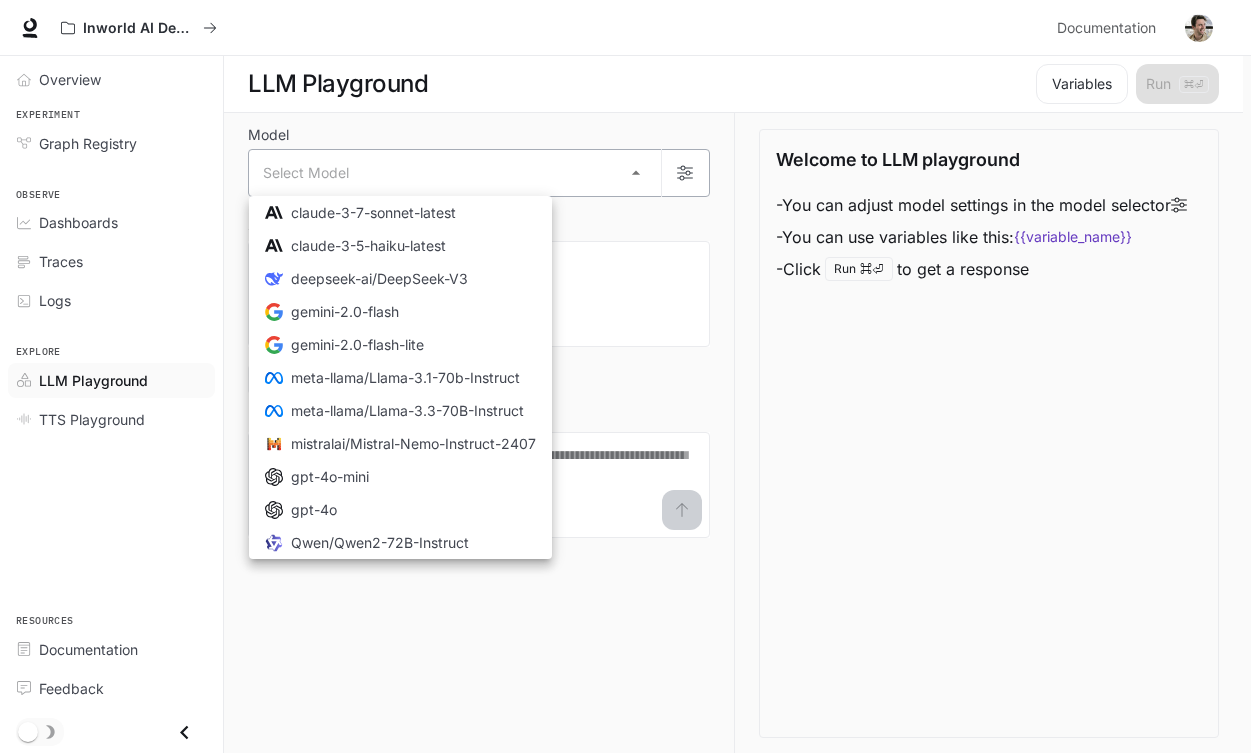 click on "Skip to main content Inworld AI Demos Documentation Documentation Portal Overview Experiment Graph Registry Observe Dashboards Traces Logs Explore LLM Playground TTS Playground Resources Documentation Feedback LLM Playground Variables Run ⌘⏎ Model Select Model ​ System prompt * ​ Add message User message * ​ Welcome to LLM playground -  You can adjust model settings in the model selector  -  You can use variables like this:   {{variable_name}} -  Click   Run ⌘⏎   to get a response   Select Model claude-3-7-sonnet-latest claude-3-5-haiku-latest DeepSeek deepseek-ai/DeepSeek-V3 gemini-2.0-flash gemini-2.0-flash-lite meta-llama/Llama-3.1-70b-Instruct meta-llama/Llama-3.3-70B-Instruct mistralai/Mistral-Nemo-Instruct-2407 gpt-4o-mini gpt-4o Qwen Qwen/Qwen2-72B-Instruct" at bounding box center [625, 377] 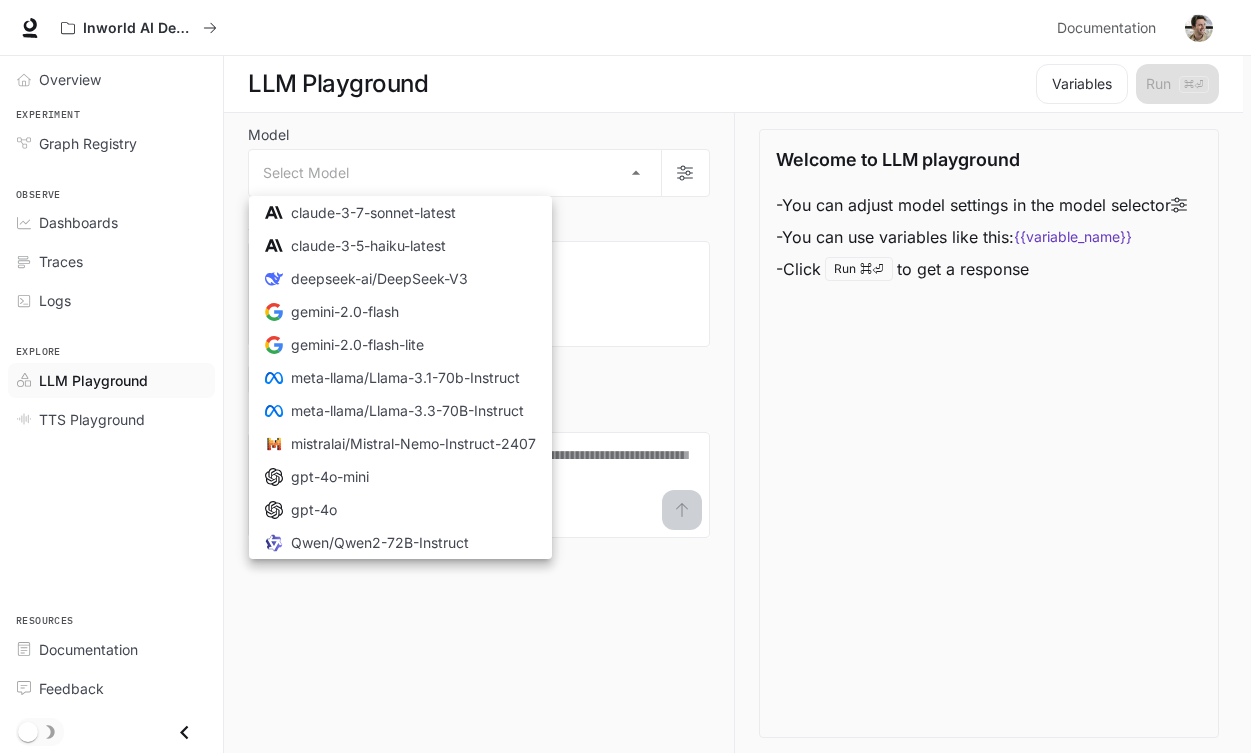 click at bounding box center [625, 376] 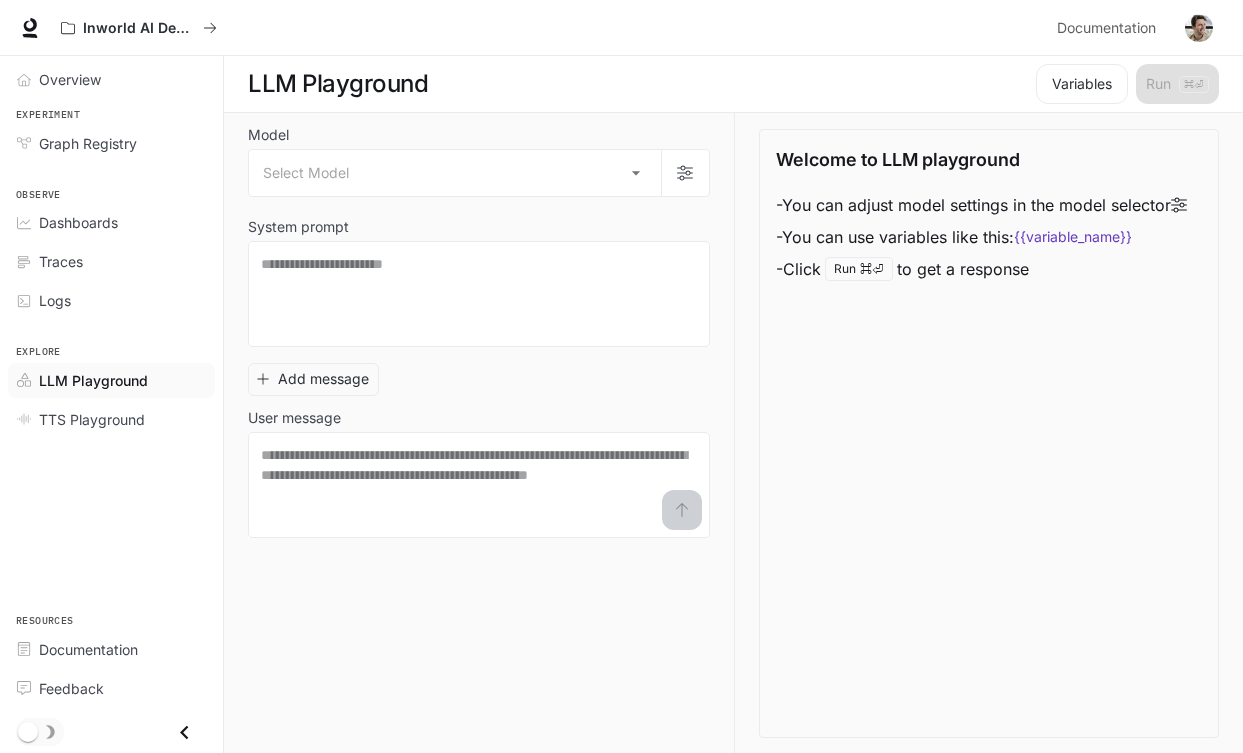 click on "System prompt" at bounding box center [479, 231] 